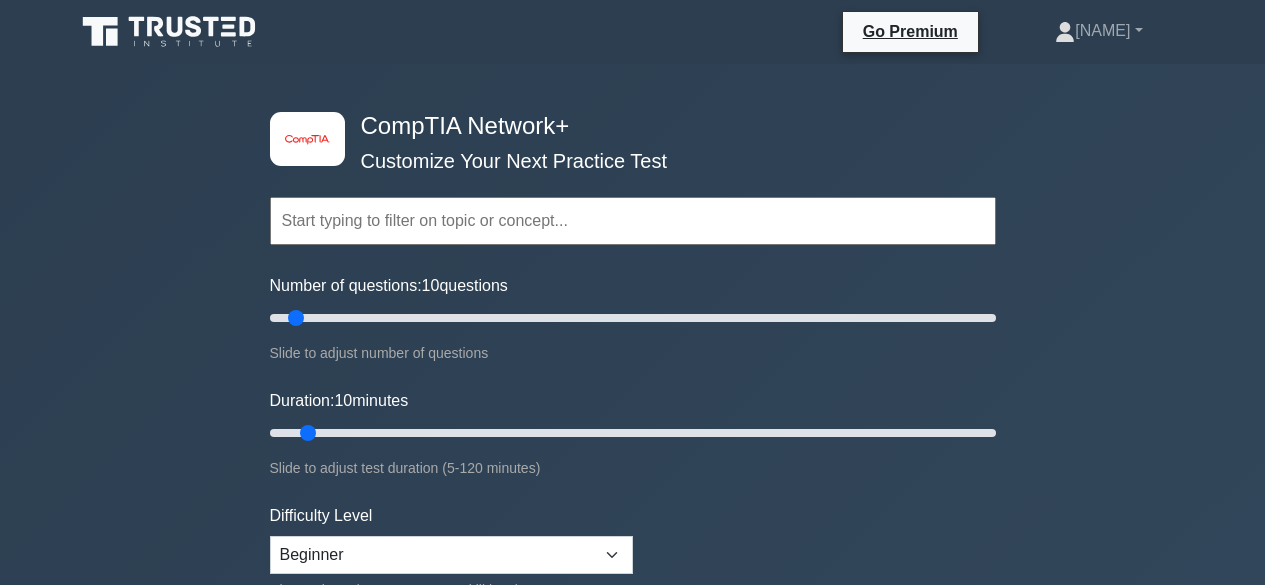 scroll, scrollTop: 0, scrollLeft: 0, axis: both 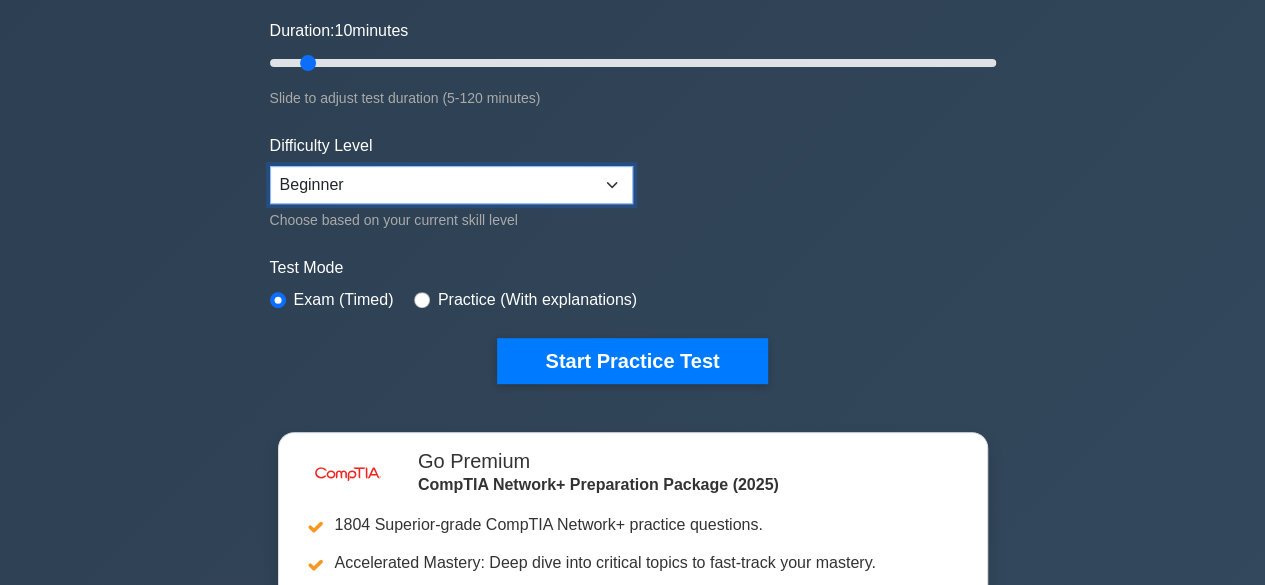 click on "Beginner
Intermediate
Expert" at bounding box center [451, 185] 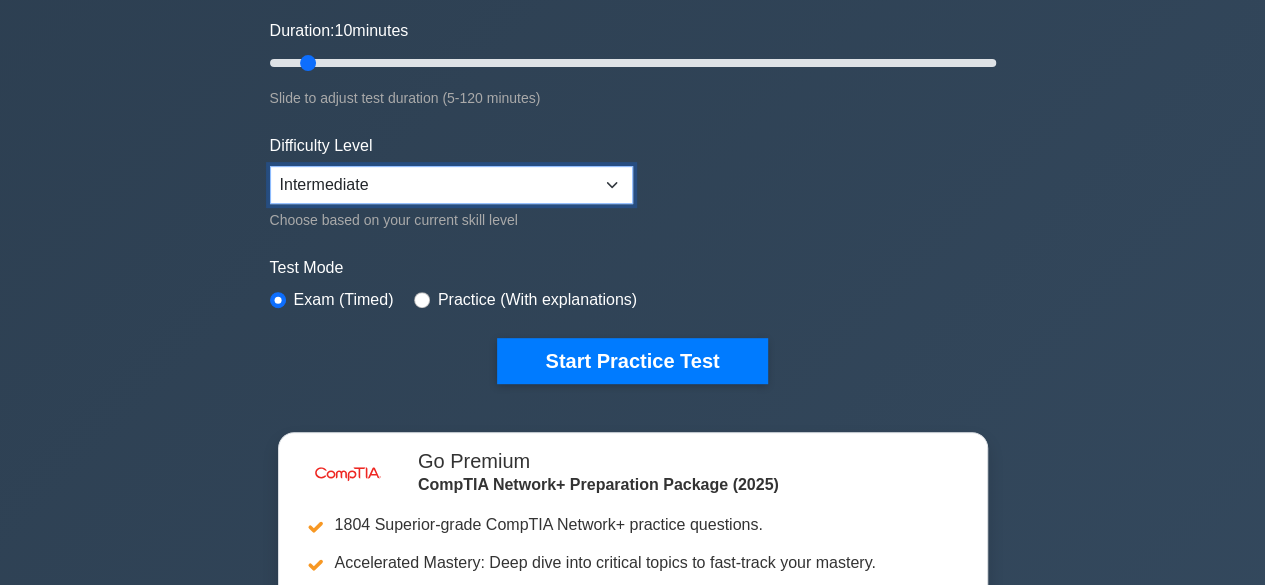 click on "Beginner
Intermediate
Expert" at bounding box center [451, 185] 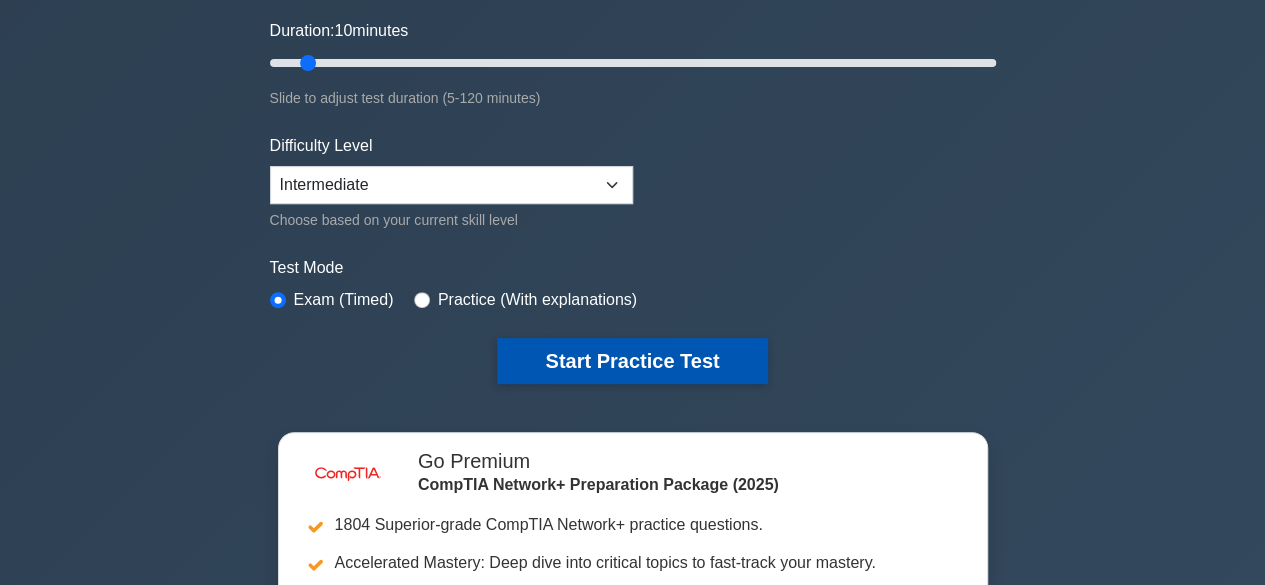 click on "Start Practice Test" at bounding box center (632, 361) 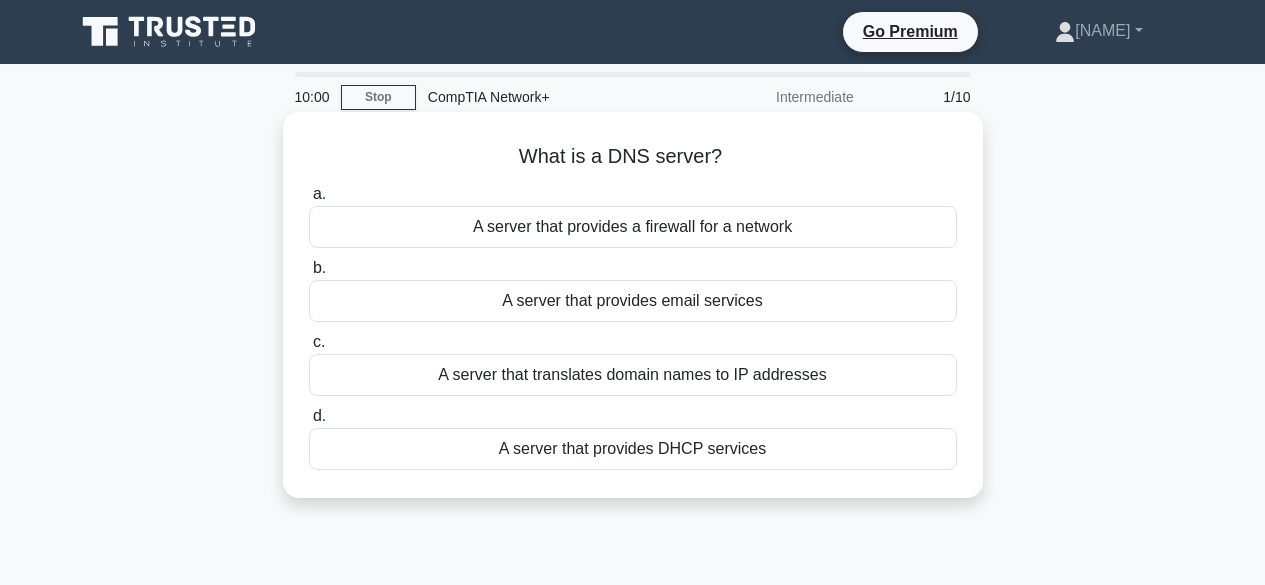 scroll, scrollTop: 0, scrollLeft: 0, axis: both 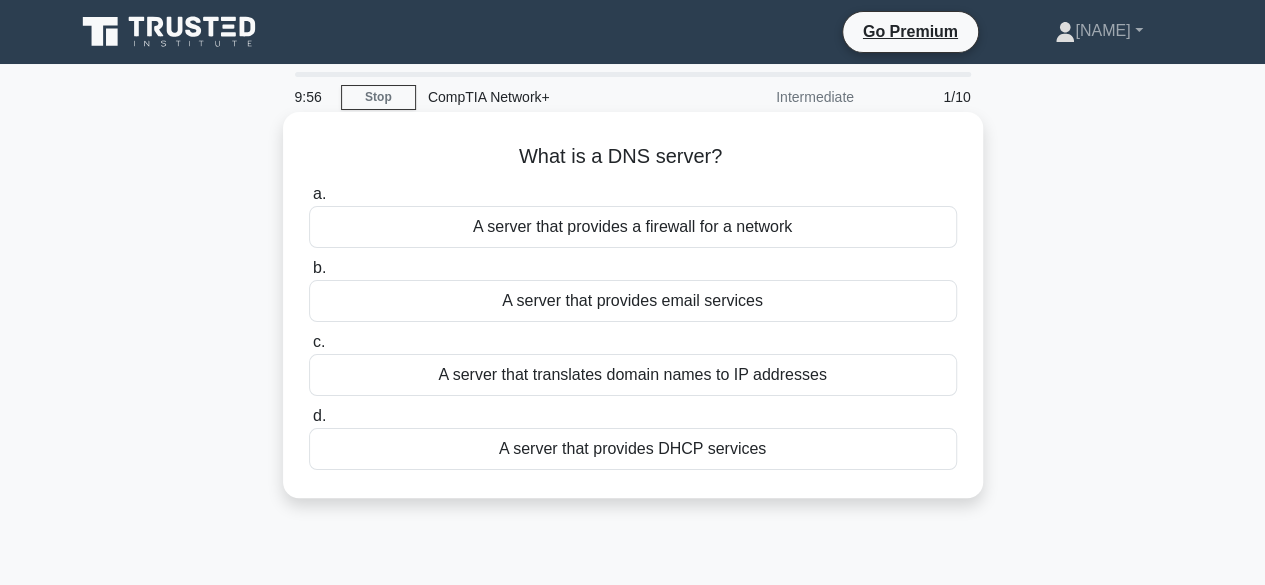 drag, startPoint x: 709, startPoint y: 227, endPoint x: 600, endPoint y: 356, distance: 168.88458 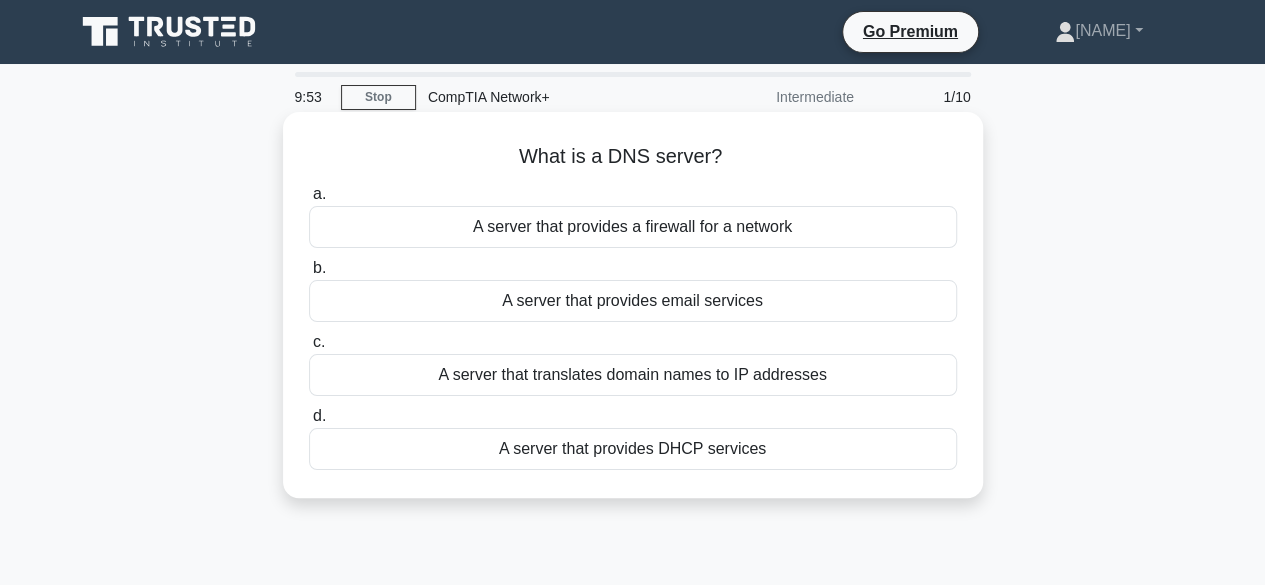 click on "A server that translates domain names to IP addresses" at bounding box center [633, 375] 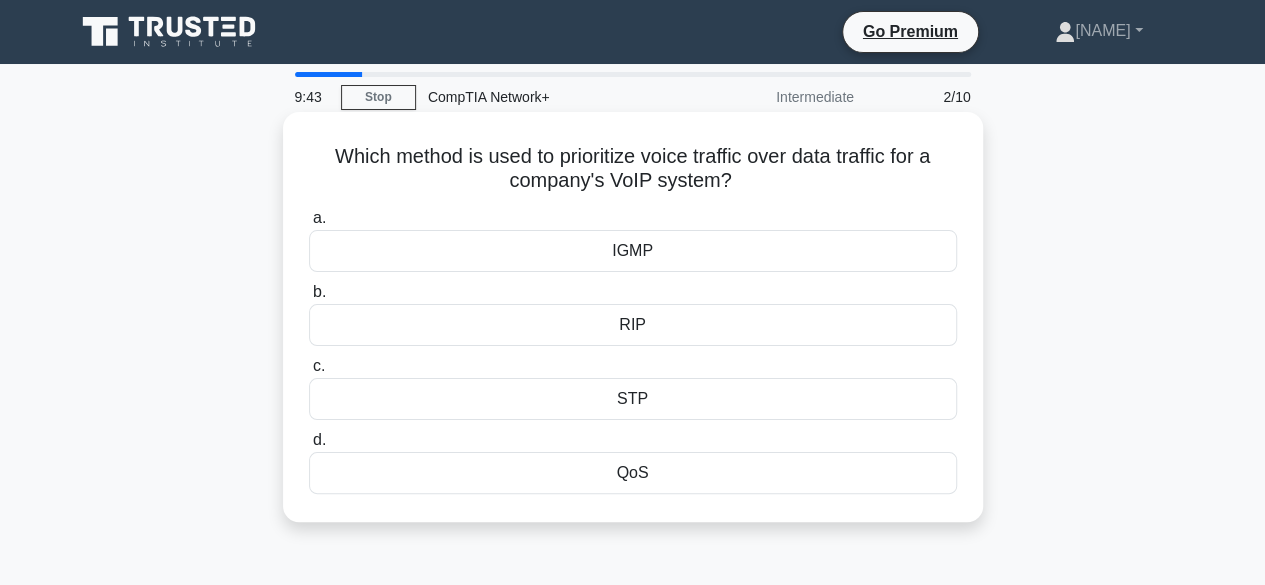 click on "QoS" at bounding box center [633, 473] 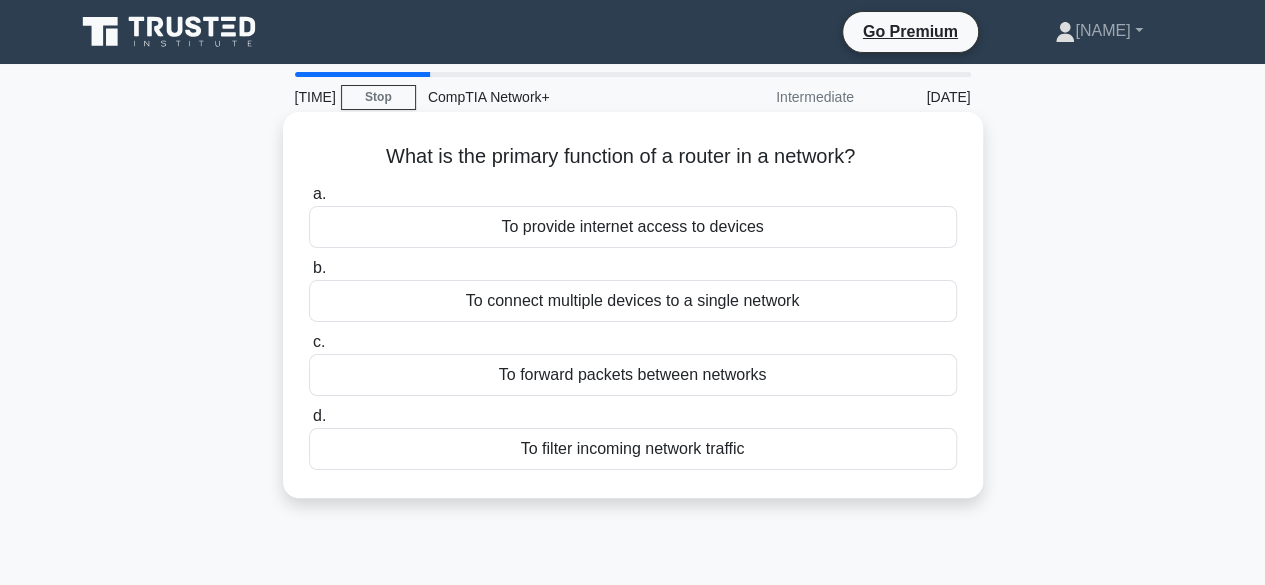 click on "To forward packets between networks" at bounding box center (633, 375) 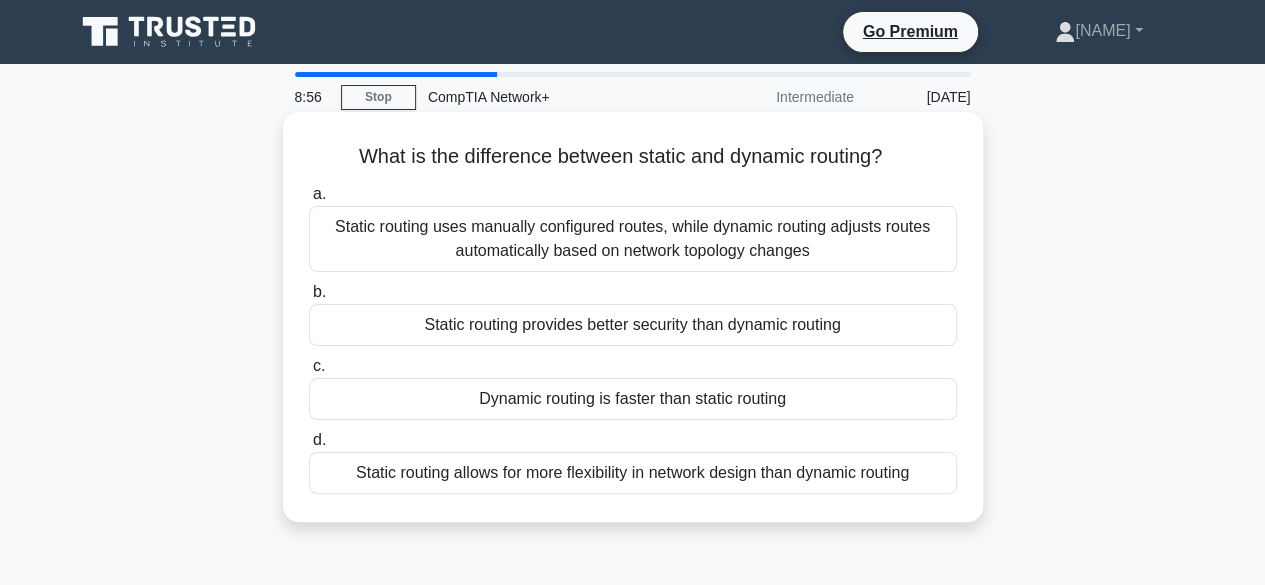 click on "Static routing uses manually configured routes, while dynamic routing adjusts routes automatically based on network topology changes" at bounding box center (633, 239) 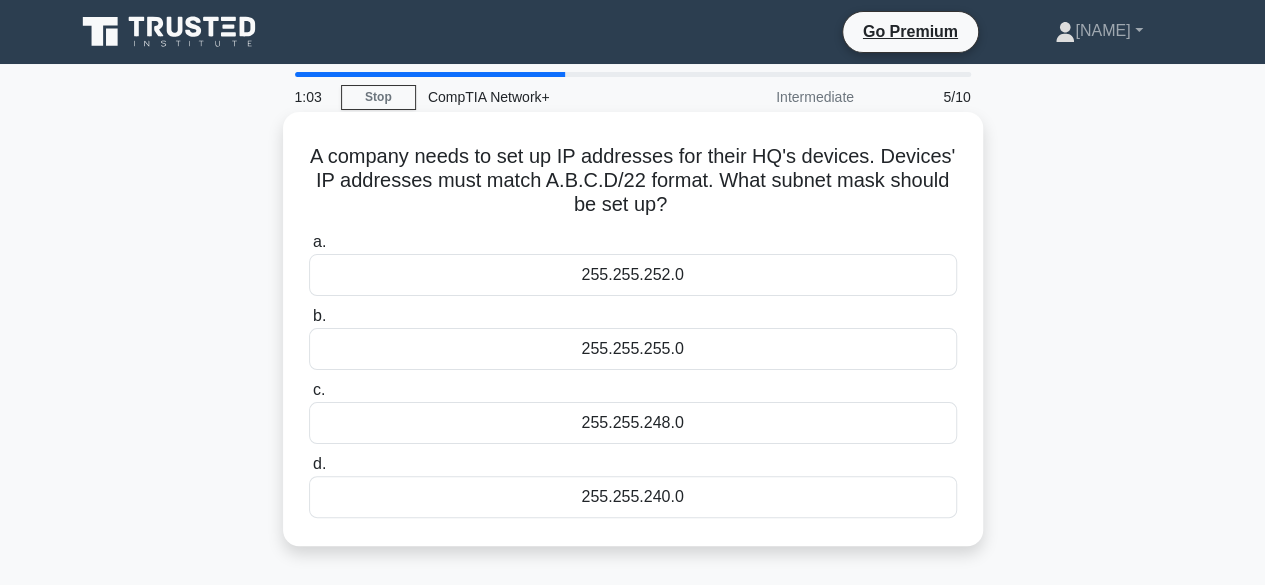 click on "255.255.252.0" at bounding box center (633, 275) 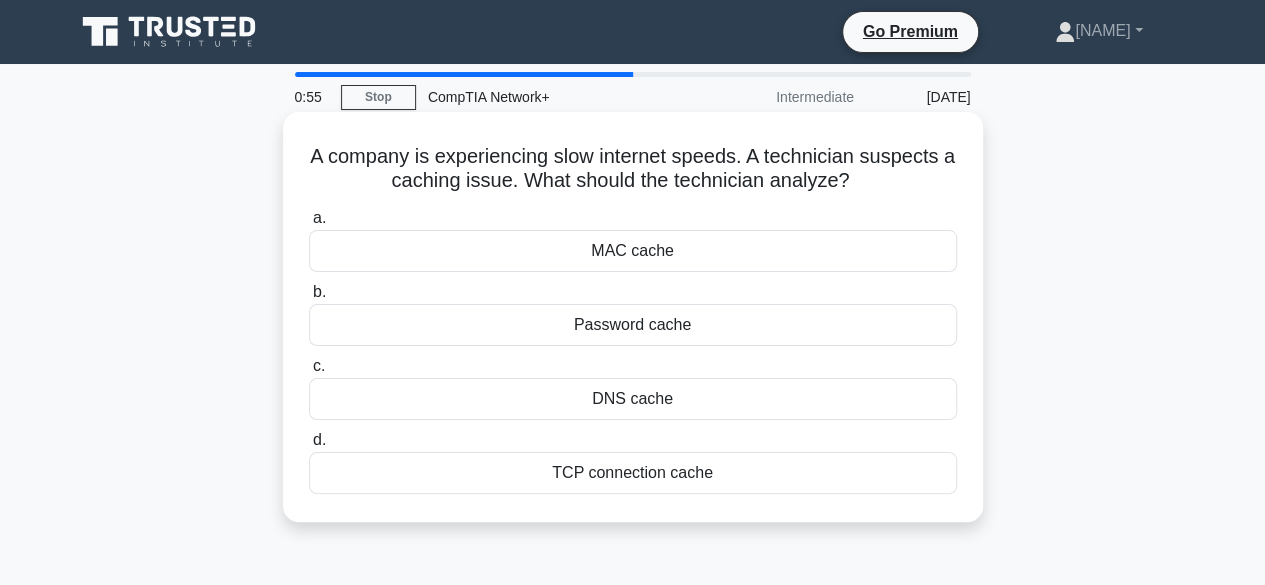 click on "DNS cache" at bounding box center (633, 399) 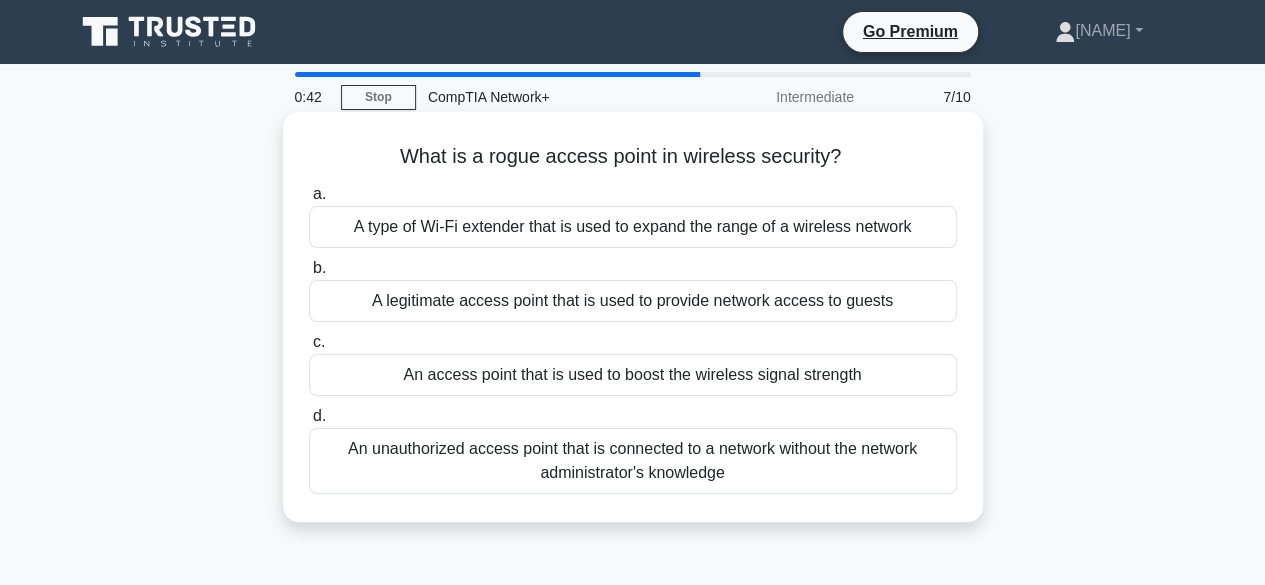 click on "An unauthorized access point that is connected to a network without the network administrator's knowledge" at bounding box center [633, 461] 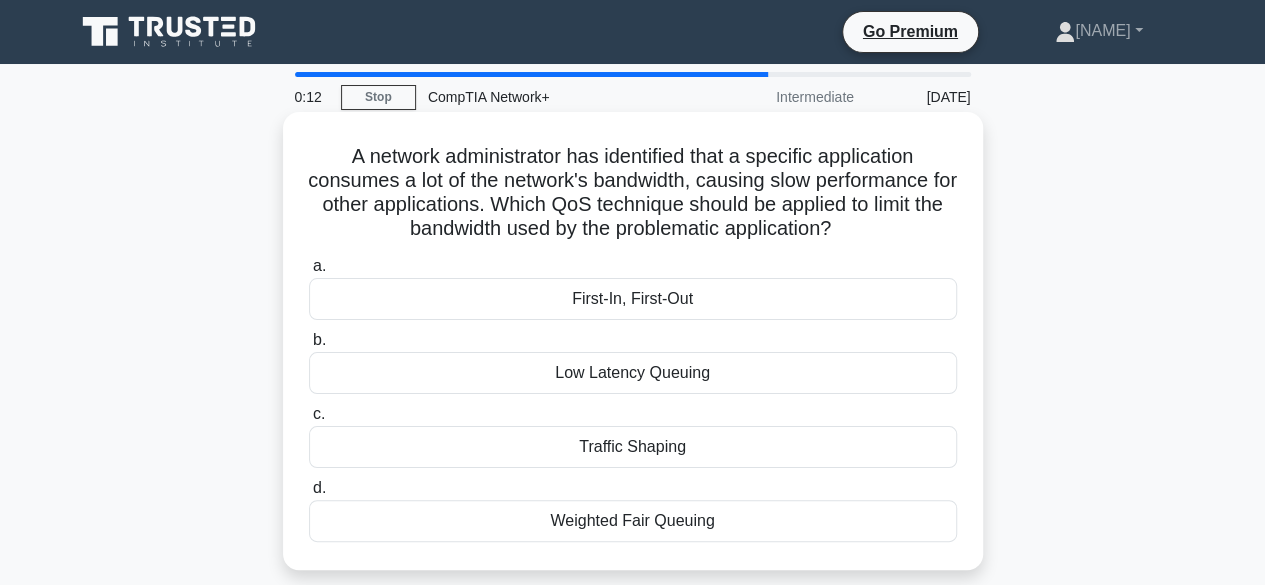 click on "Traffic Shaping" at bounding box center [633, 447] 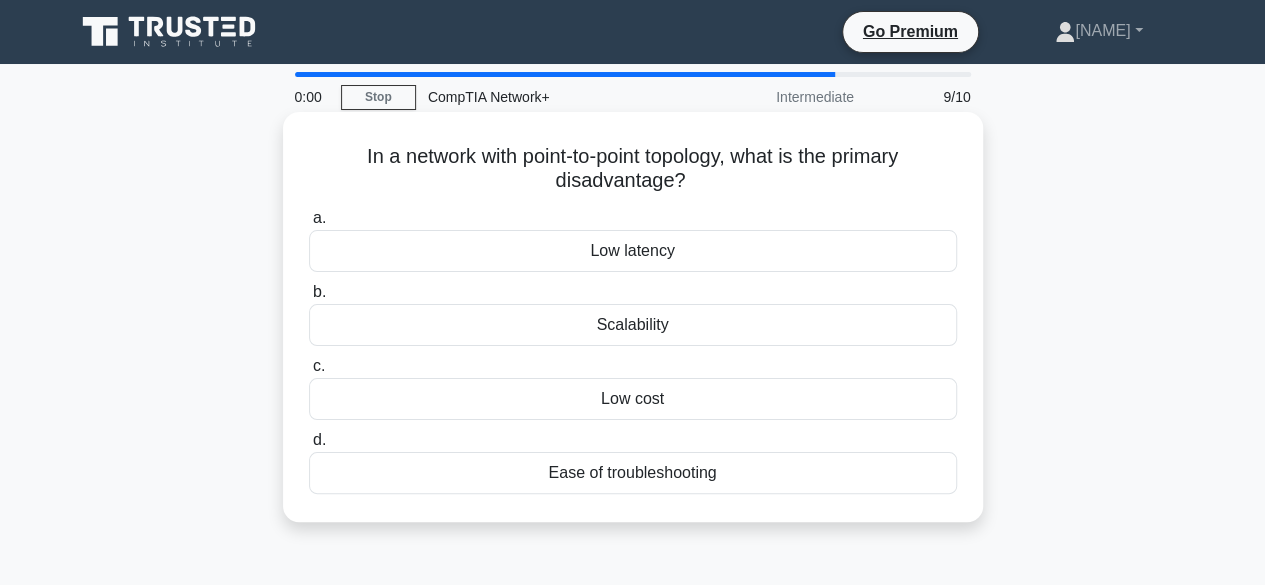 click on "Ease of troubleshooting" at bounding box center (633, 473) 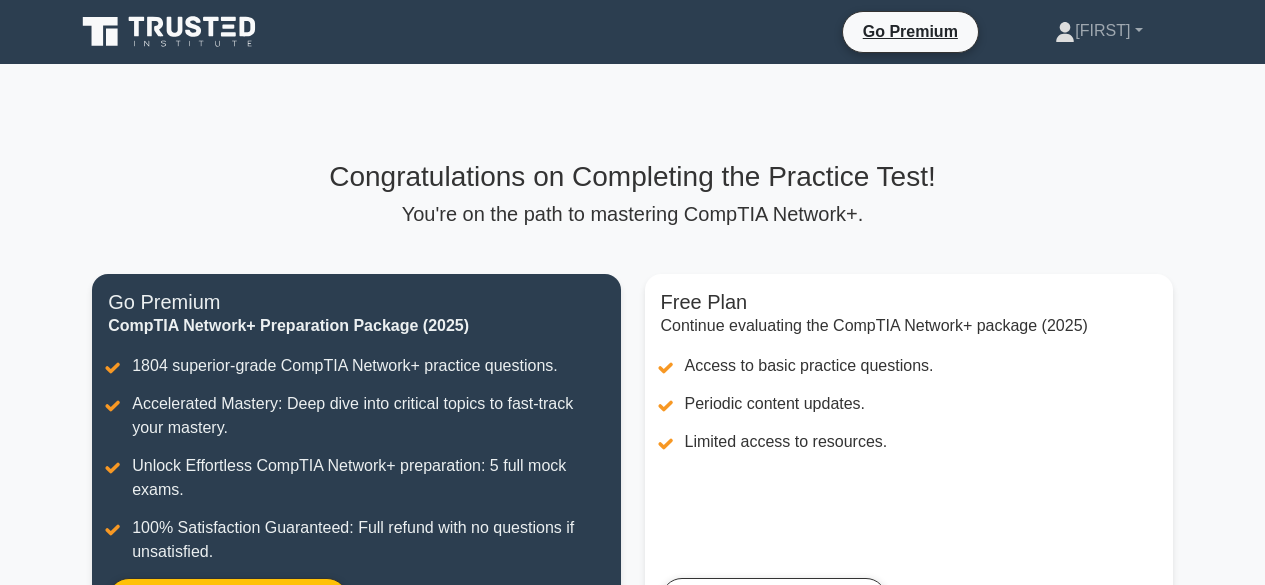 scroll, scrollTop: 0, scrollLeft: 0, axis: both 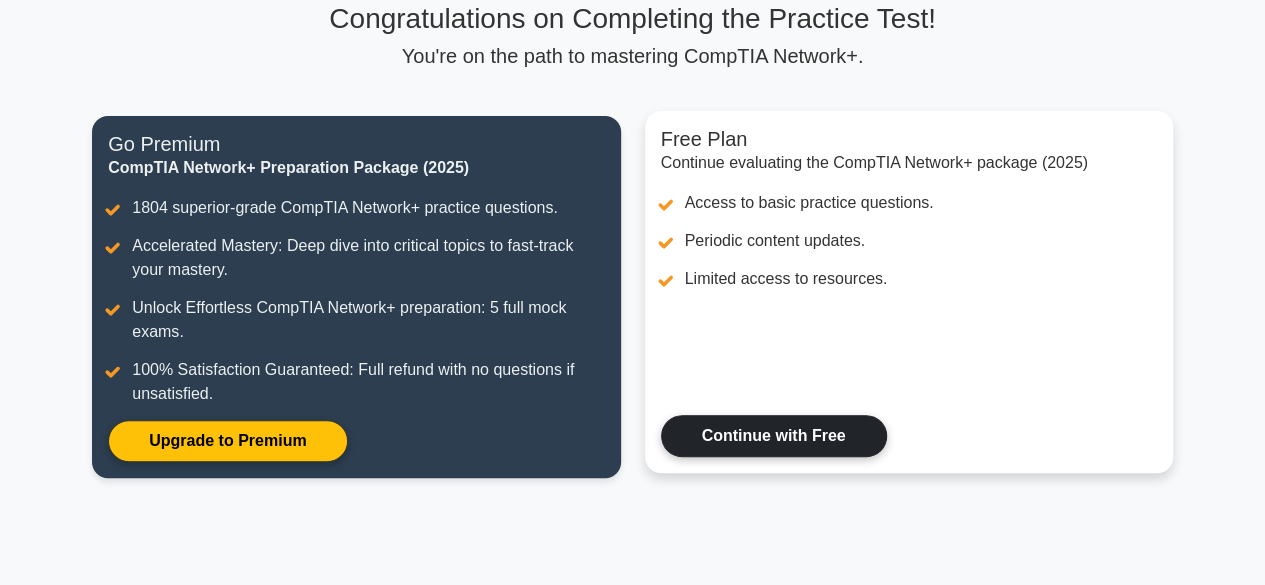 click on "Continue with Free" at bounding box center (774, 436) 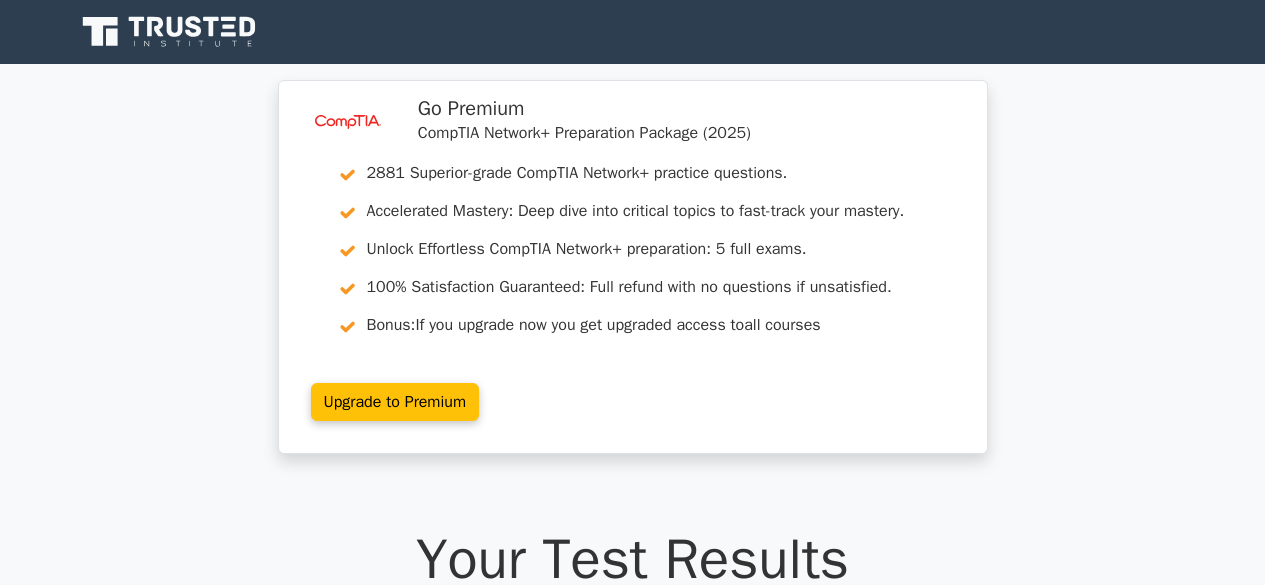 scroll, scrollTop: 0, scrollLeft: 0, axis: both 